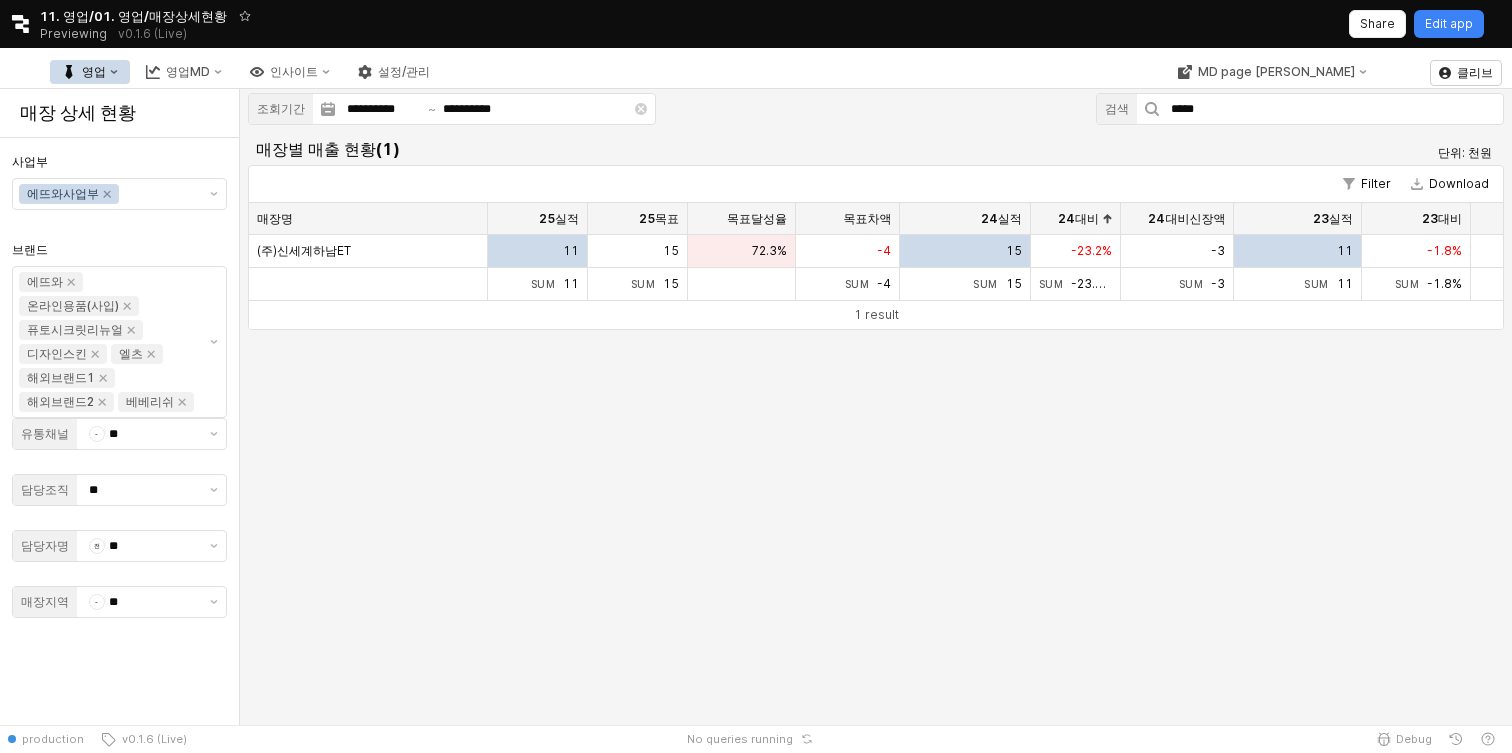 scroll, scrollTop: 0, scrollLeft: 0, axis: both 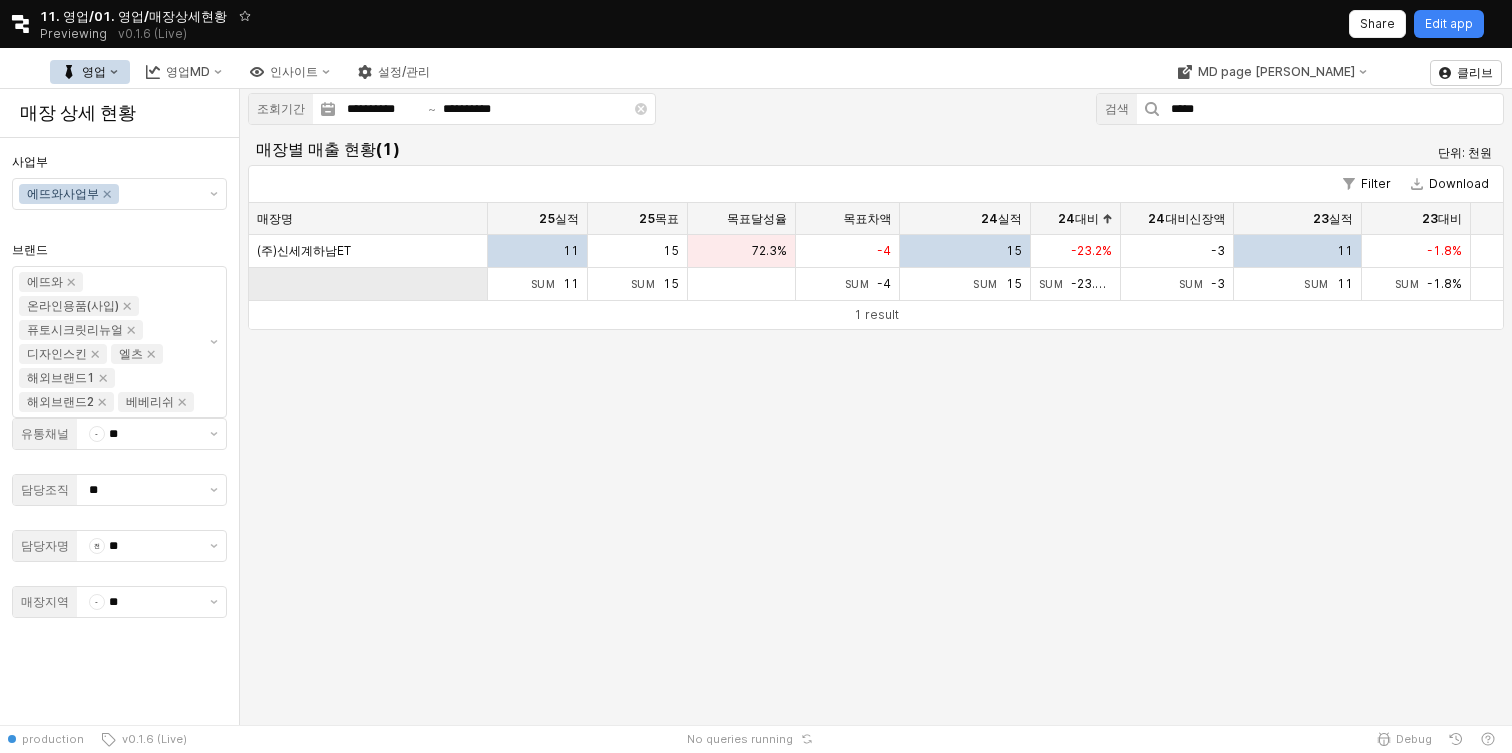 click at bounding box center [368, 284] 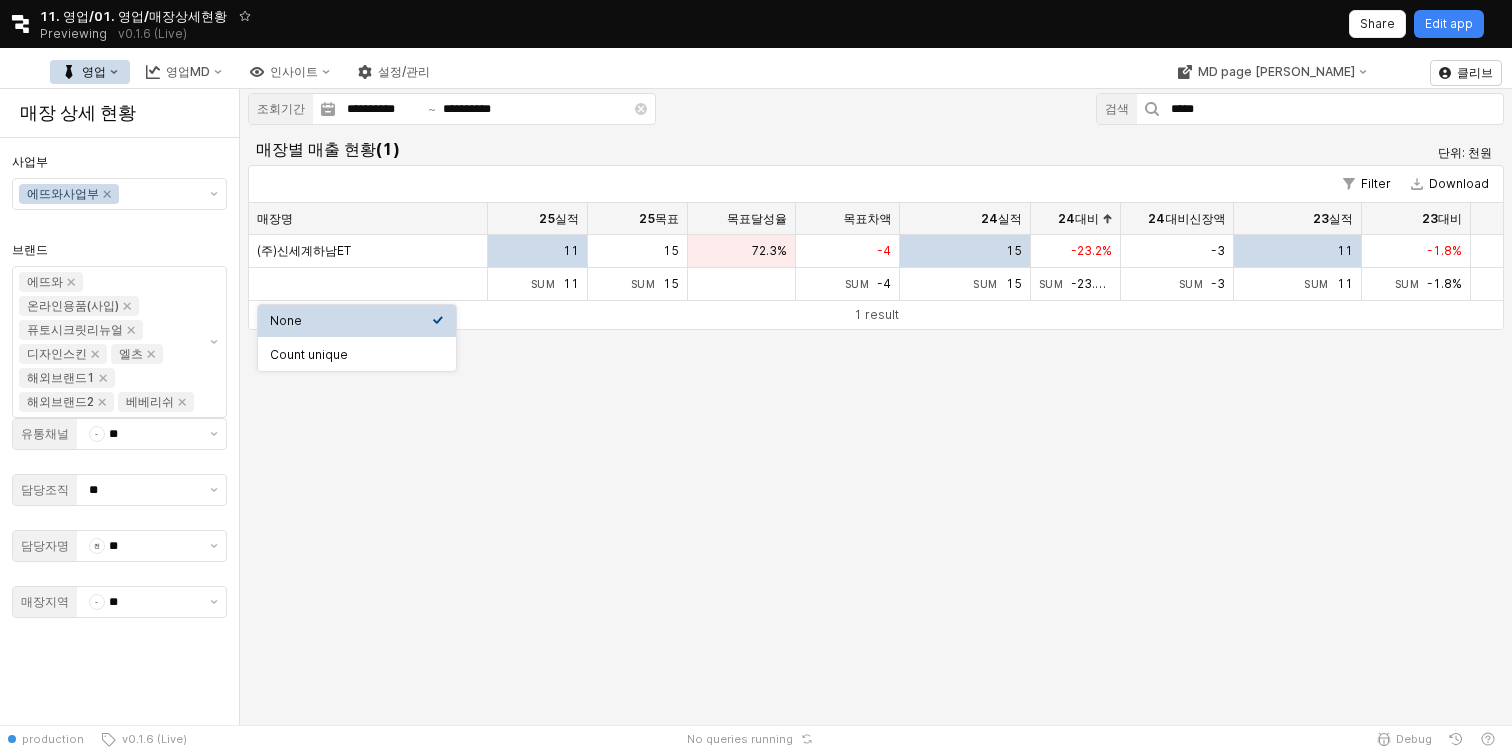 click on "(주)신세계하남ET" at bounding box center (368, 251) 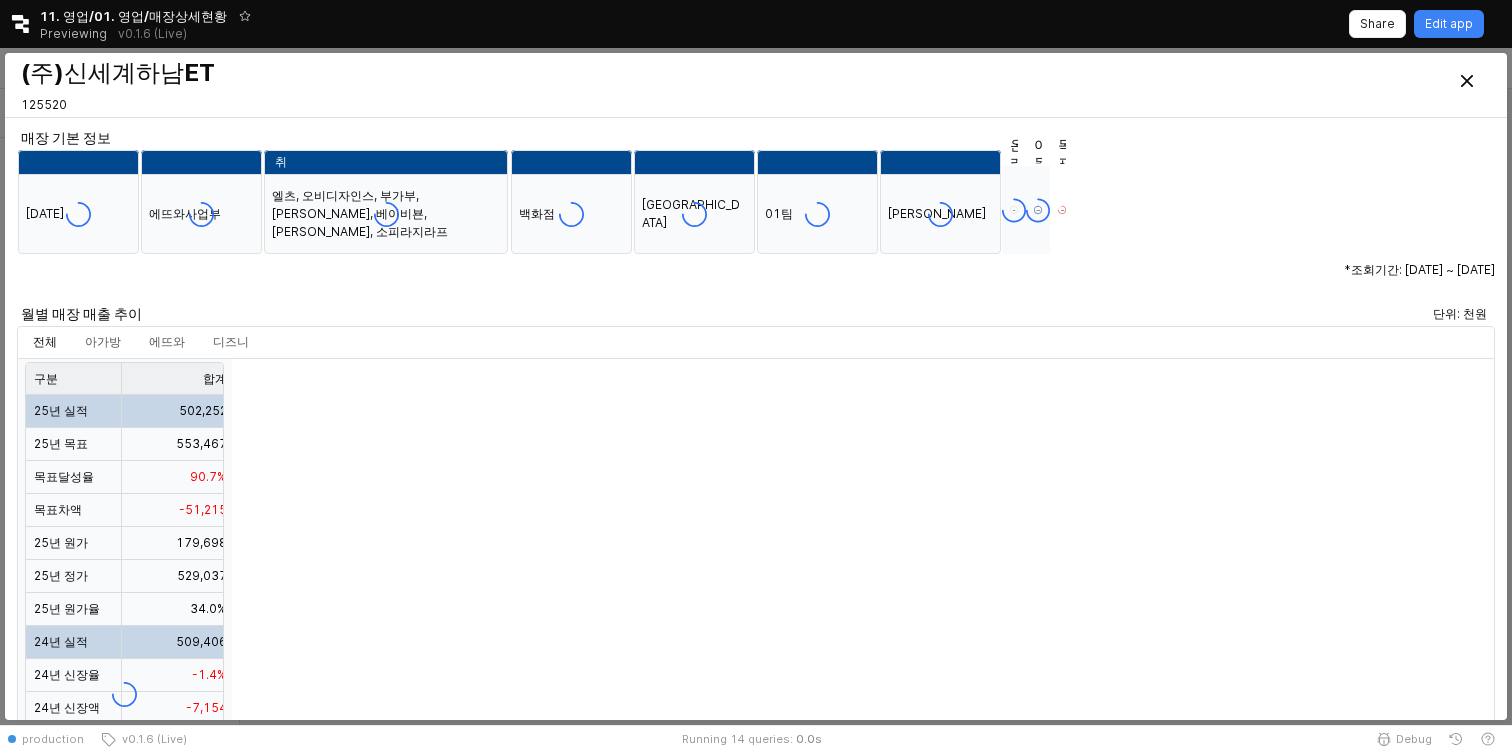 click at bounding box center [386, 214] 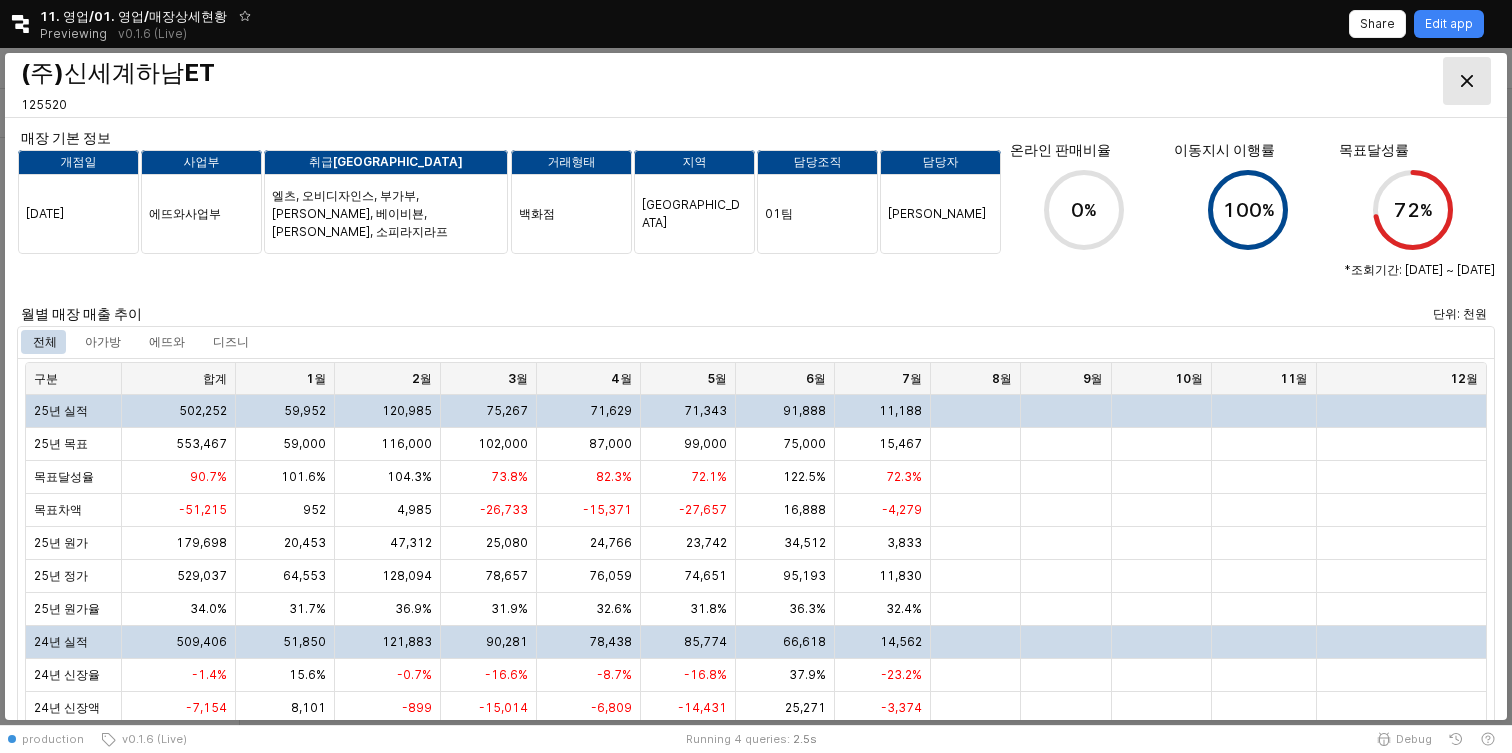 click at bounding box center (1467, 81) 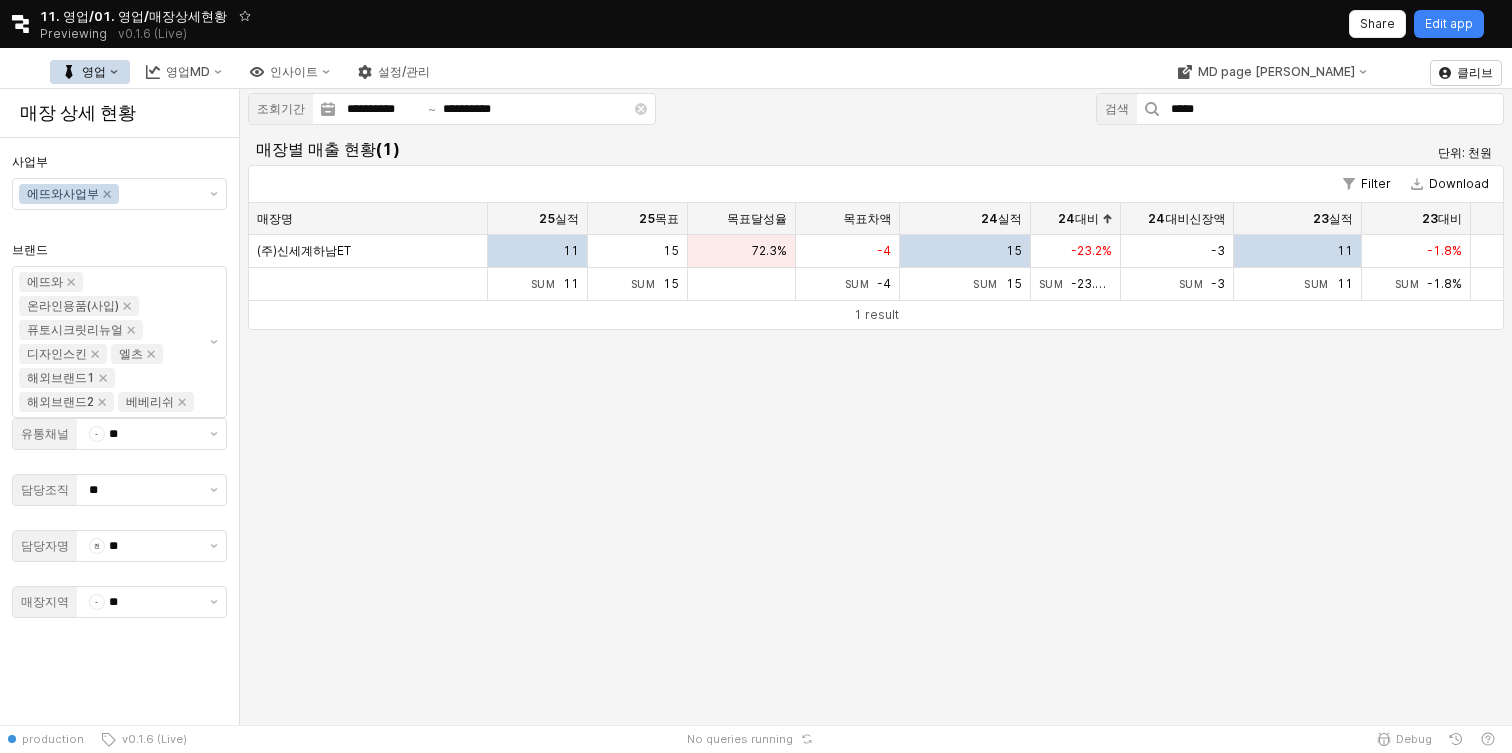 click on "**********" at bounding box center [876, 407] 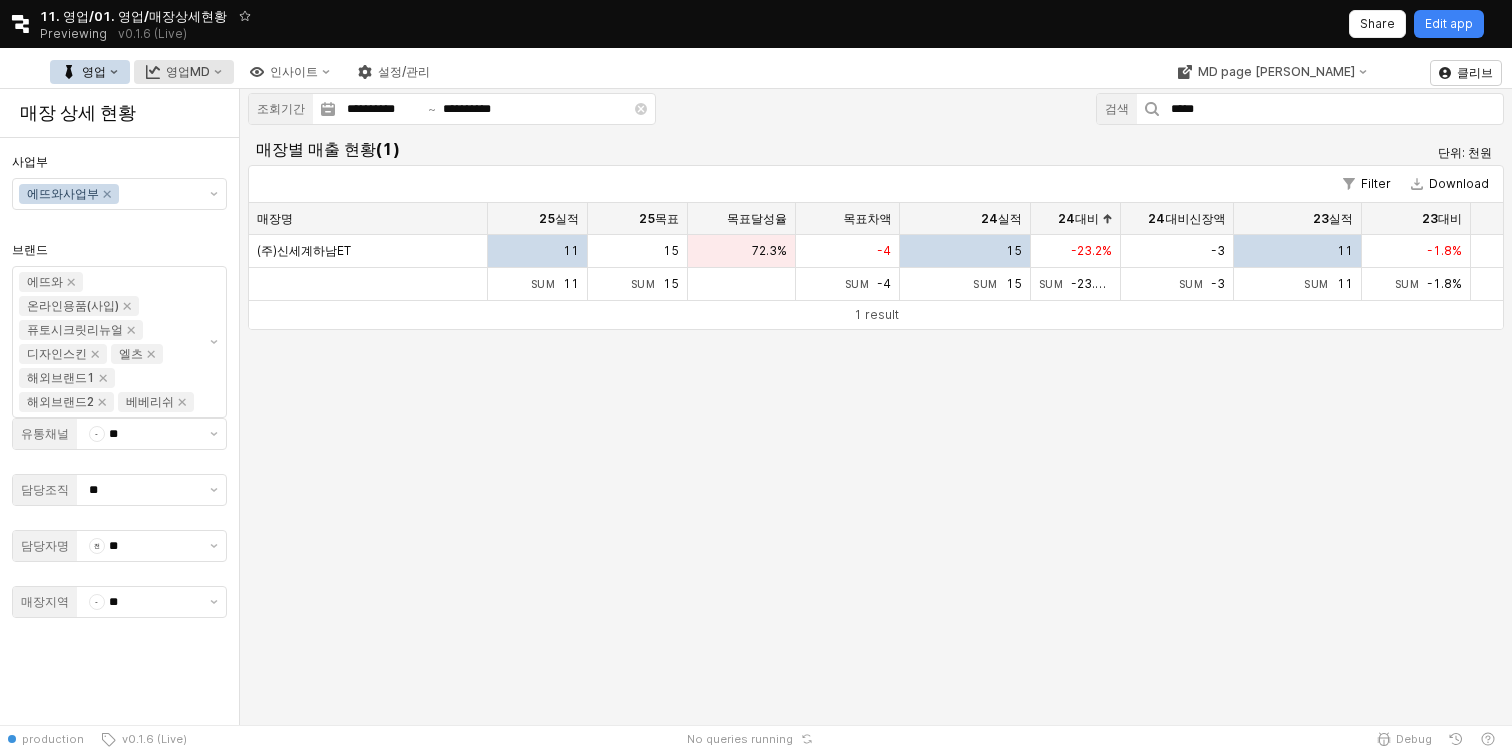 click on "영업MD" at bounding box center [188, 72] 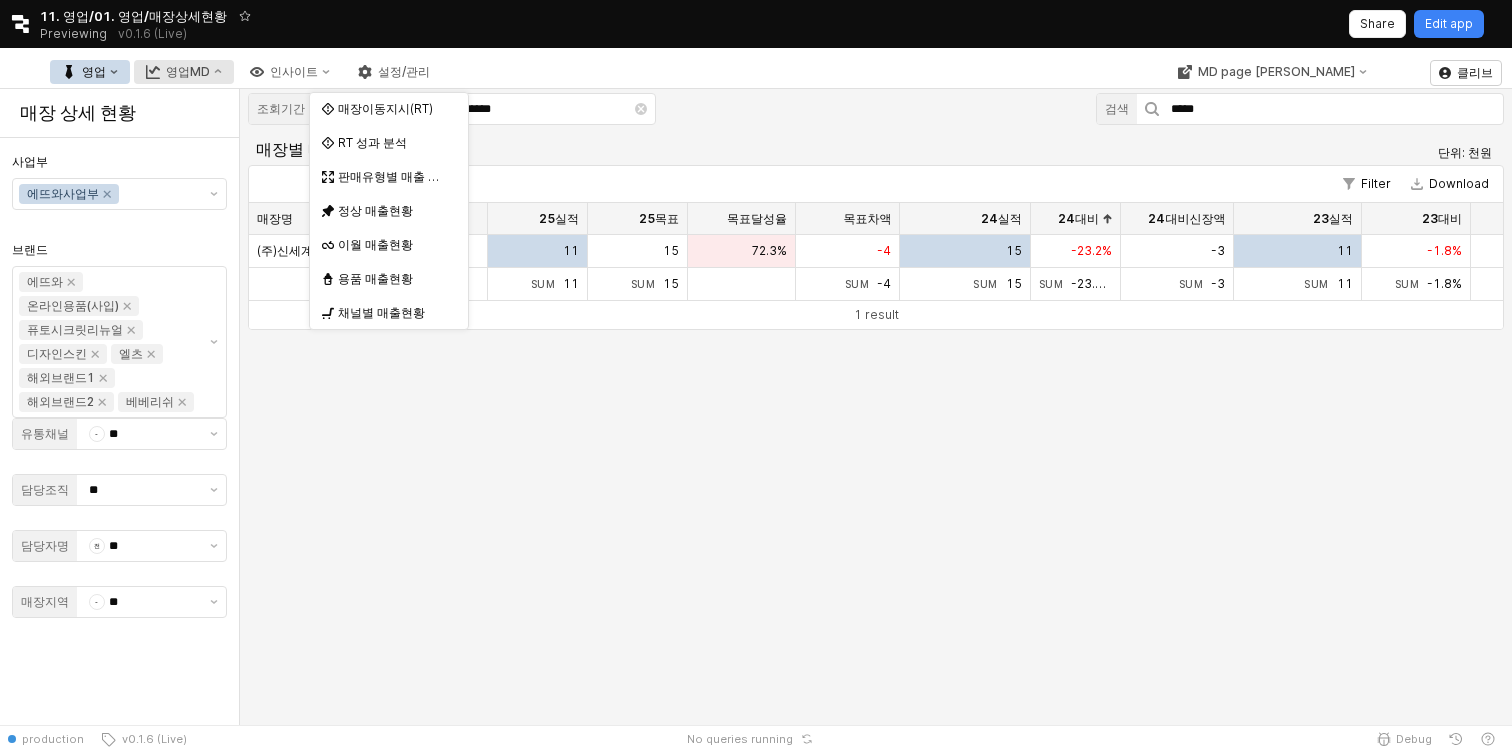 click on "영업MD" at bounding box center (188, 72) 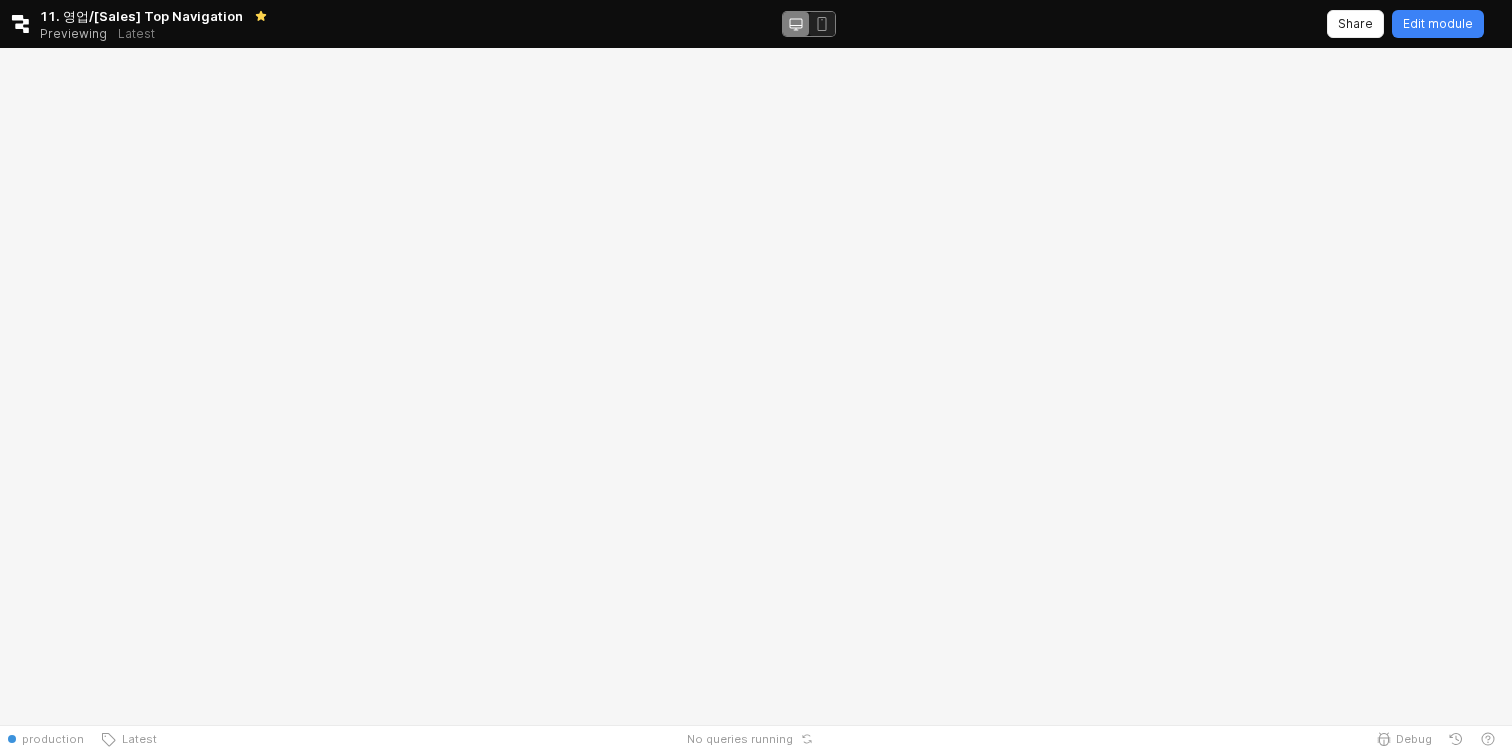 scroll, scrollTop: 0, scrollLeft: 0, axis: both 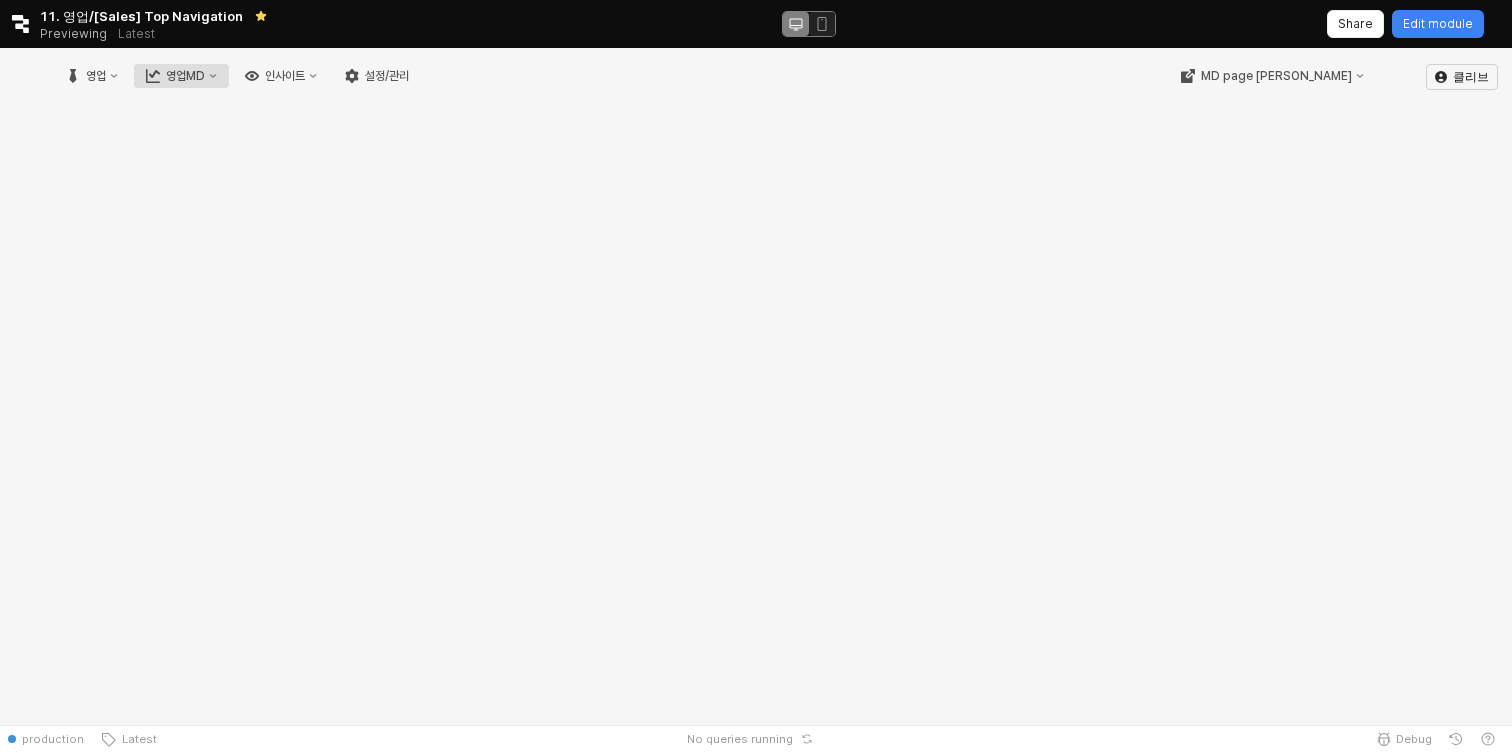 click on "영업MD" at bounding box center (181, 76) 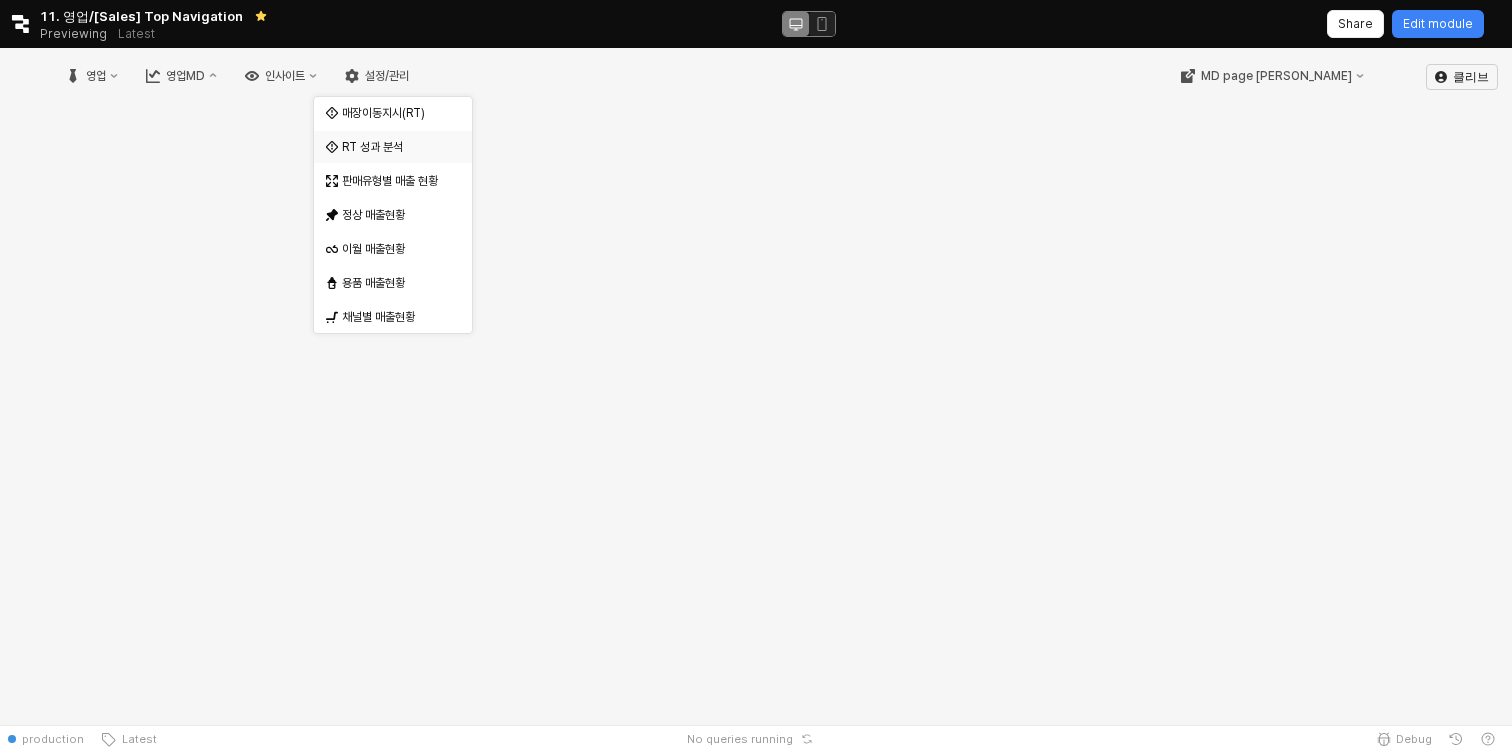 click on "RT 성과 분석" at bounding box center [393, 147] 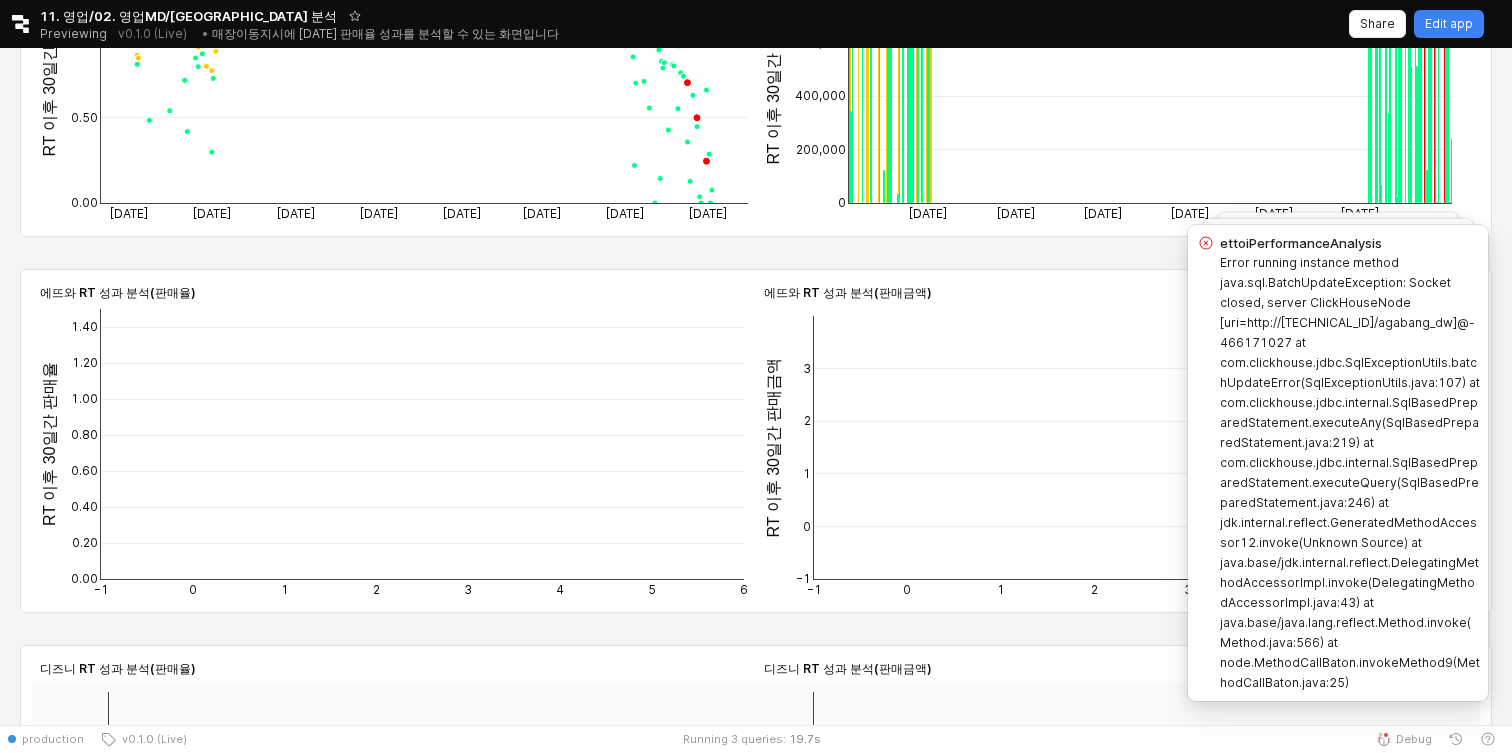 scroll, scrollTop: 865, scrollLeft: 0, axis: vertical 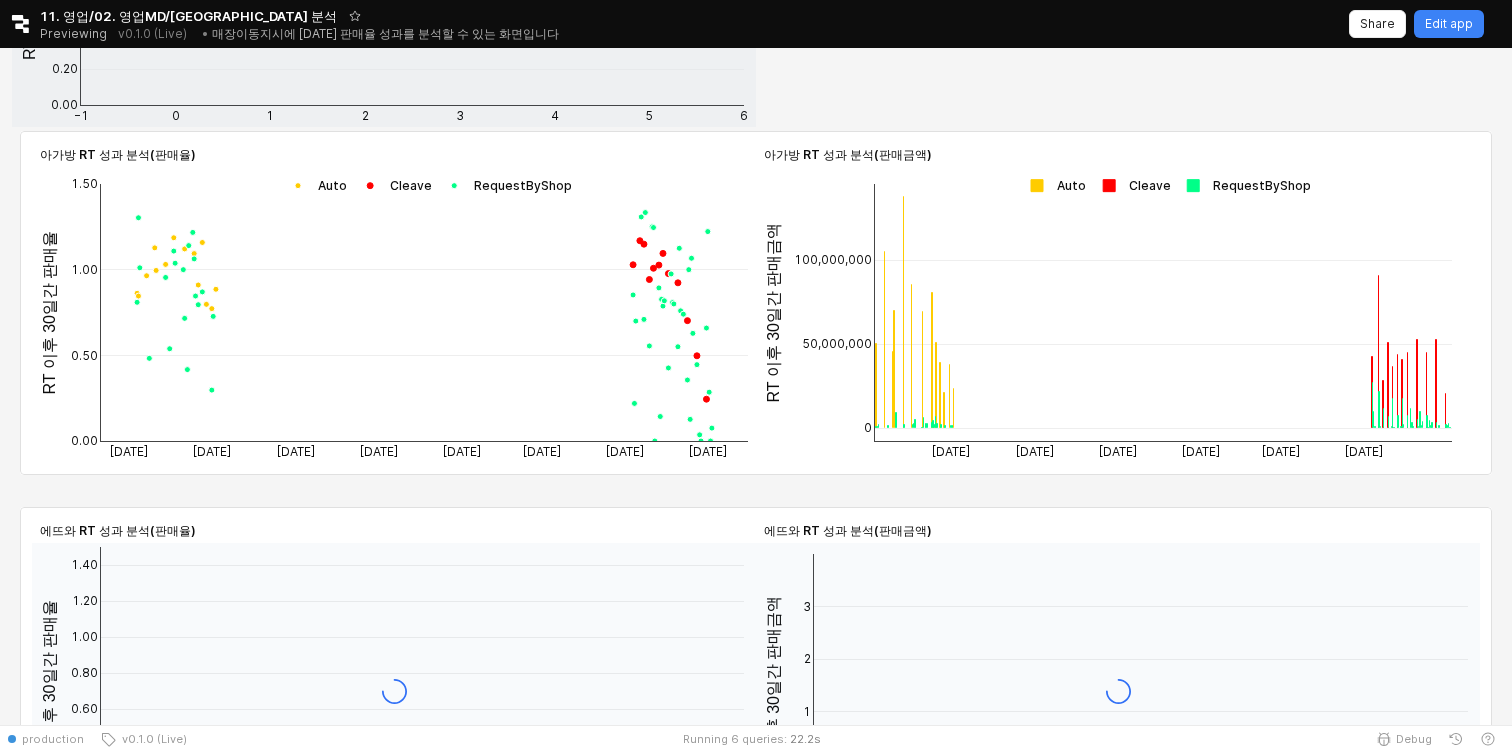 click 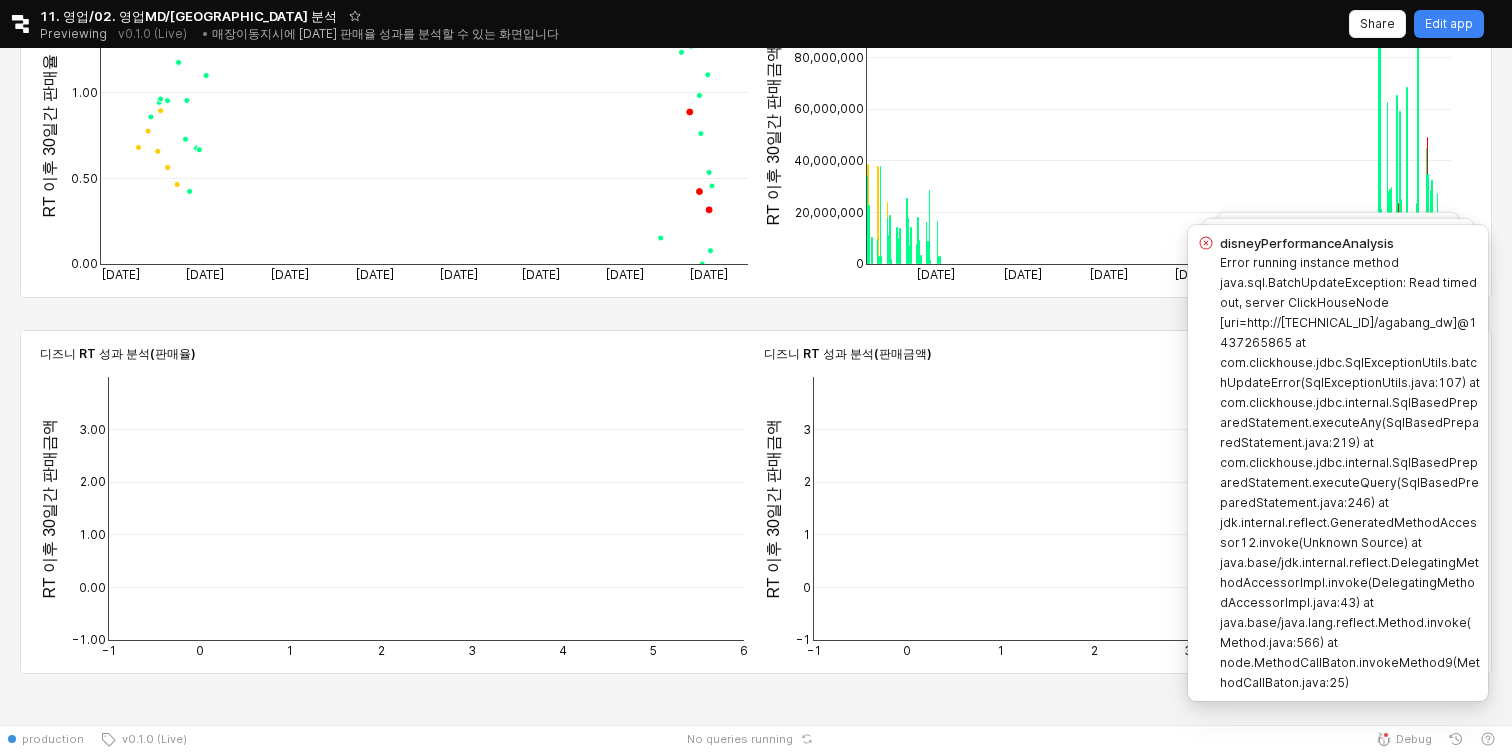 scroll, scrollTop: 1635, scrollLeft: 0, axis: vertical 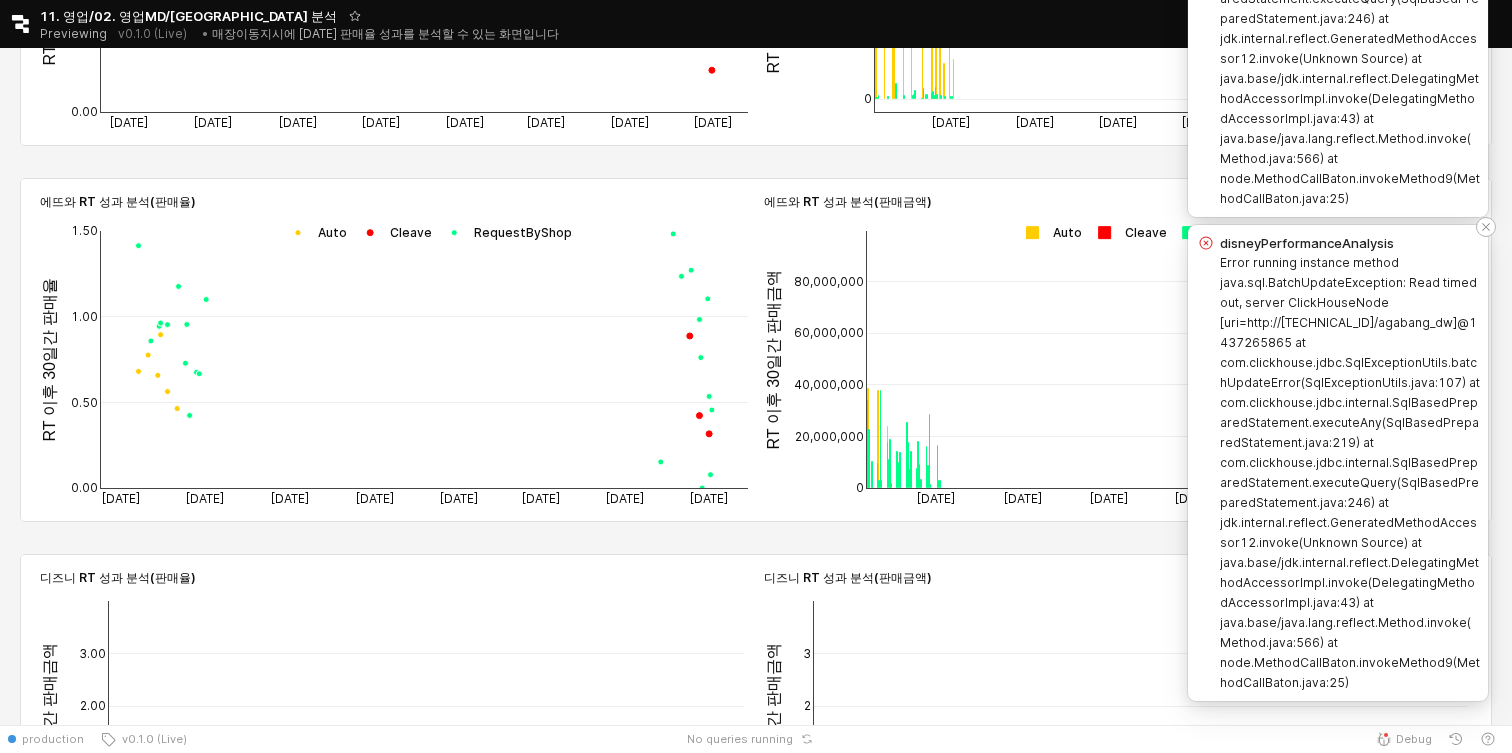 click at bounding box center (1486, 227) 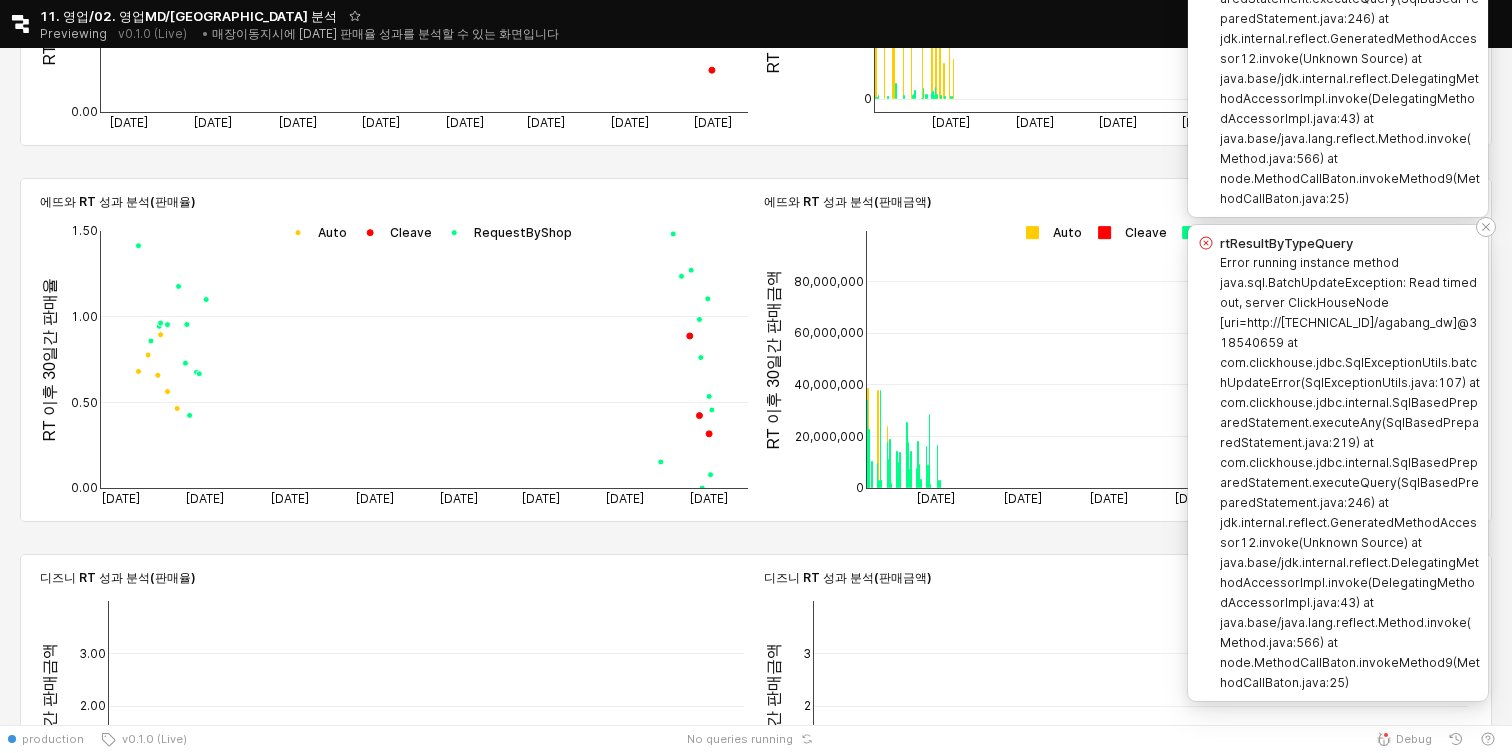 click on "rtResultByTypeQuery Error running instance method
java.sql.BatchUpdateException: Read timed out, server ClickHouseNode [uri=http://43.202.16.148:8123/agabang_dw]@318540659
at com.clickhouse.jdbc.SqlExceptionUtils.batchUpdateError(SqlExceptionUtils.java:107)
at com.clickhouse.jdbc.internal.SqlBasedPreparedStatement.executeAny(SqlBasedPreparedStatement.java:219)
at com.clickhouse.jdbc.internal.SqlBasedPreparedStatement.executeQuery(SqlBasedPreparedStatement.java:246)
at jdk.internal.reflect.GeneratedMethodAccessor12.invoke(Unknown Source)
at java.base/jdk.internal.reflect.DelegatingMethodAccessorImpl.invoke(DelegatingMethodAccessorImpl.java:43)
at java.base/java.lang.reflect.Method.invoke(Method.java:566)
at node.MethodCallBaton.invokeMethod9(MethodCallBaton.java:25)" at bounding box center [1338, 463] 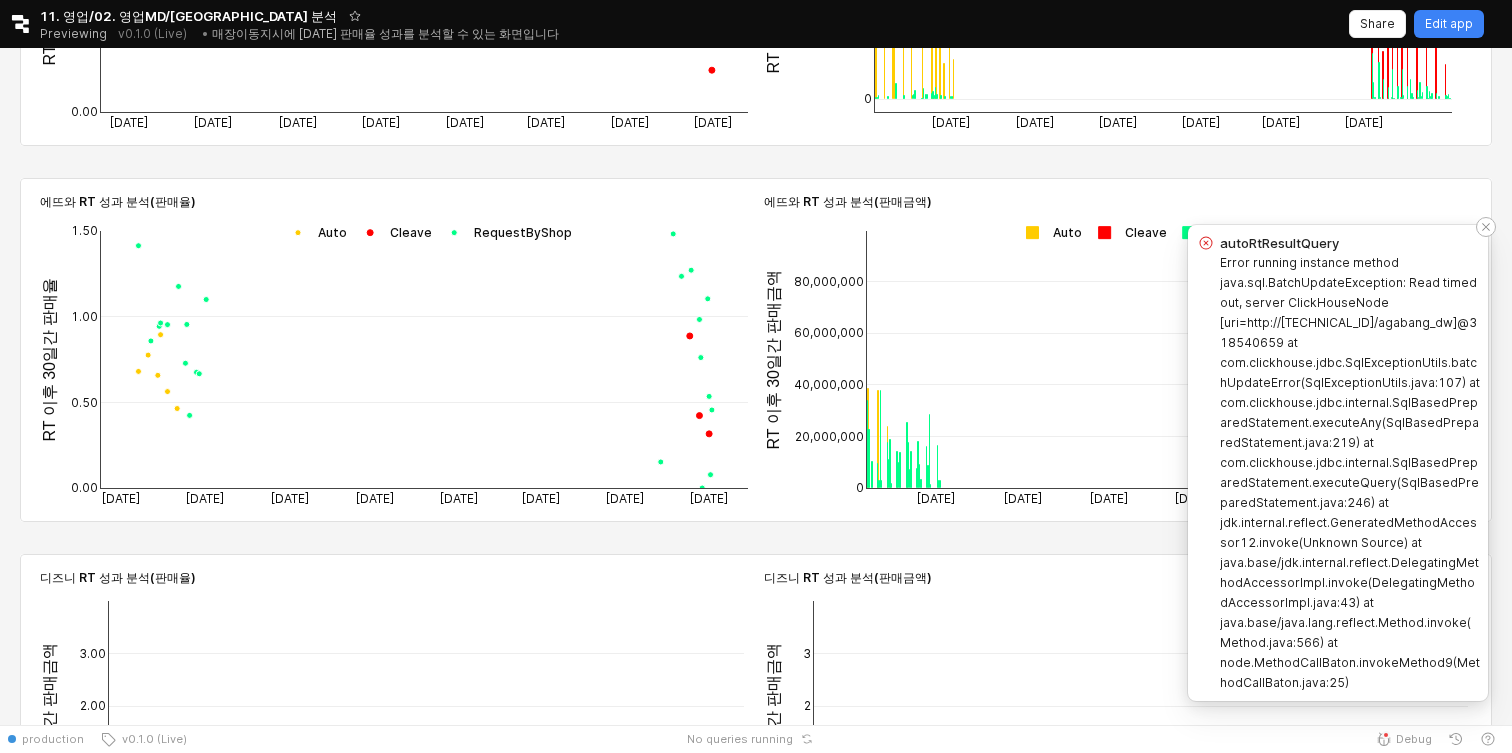 click 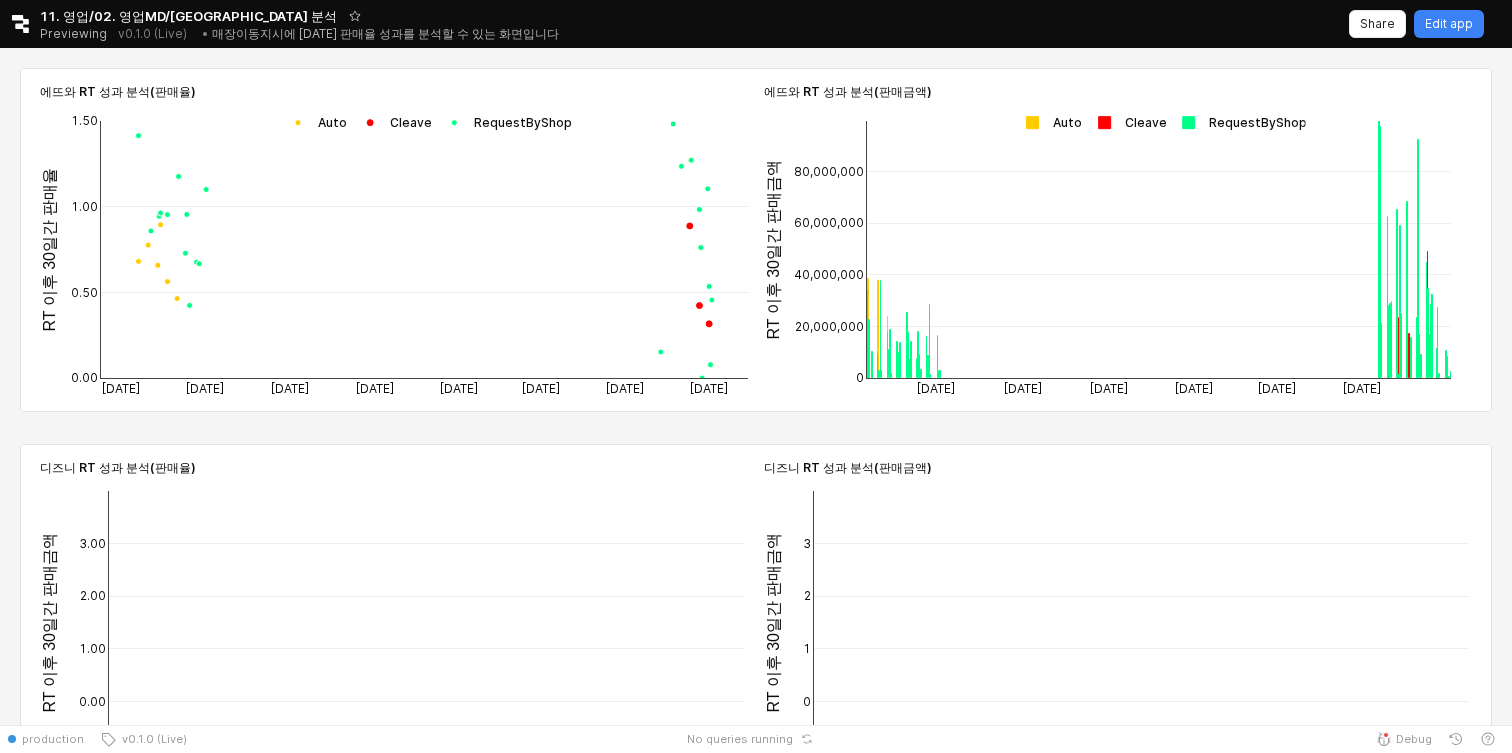 scroll, scrollTop: 1301, scrollLeft: 0, axis: vertical 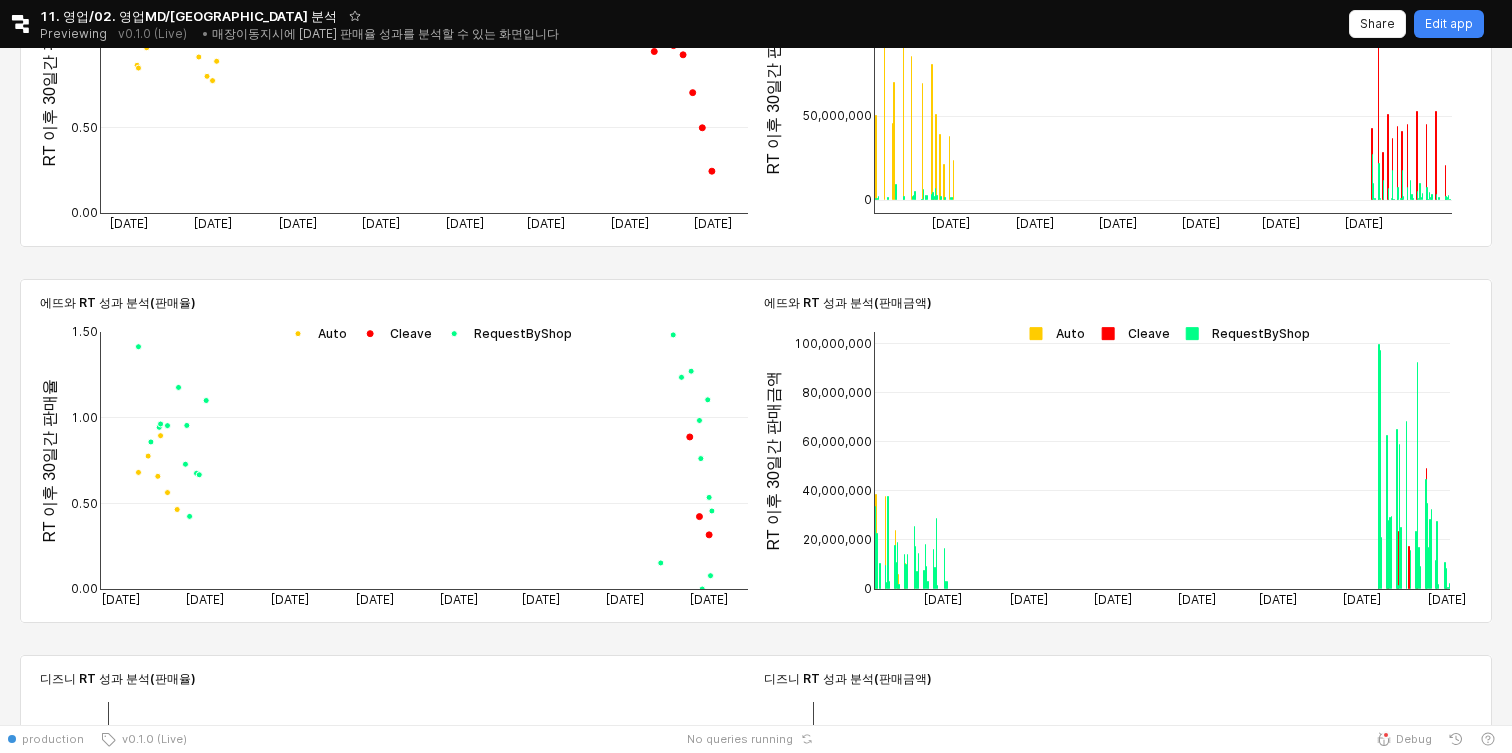 click 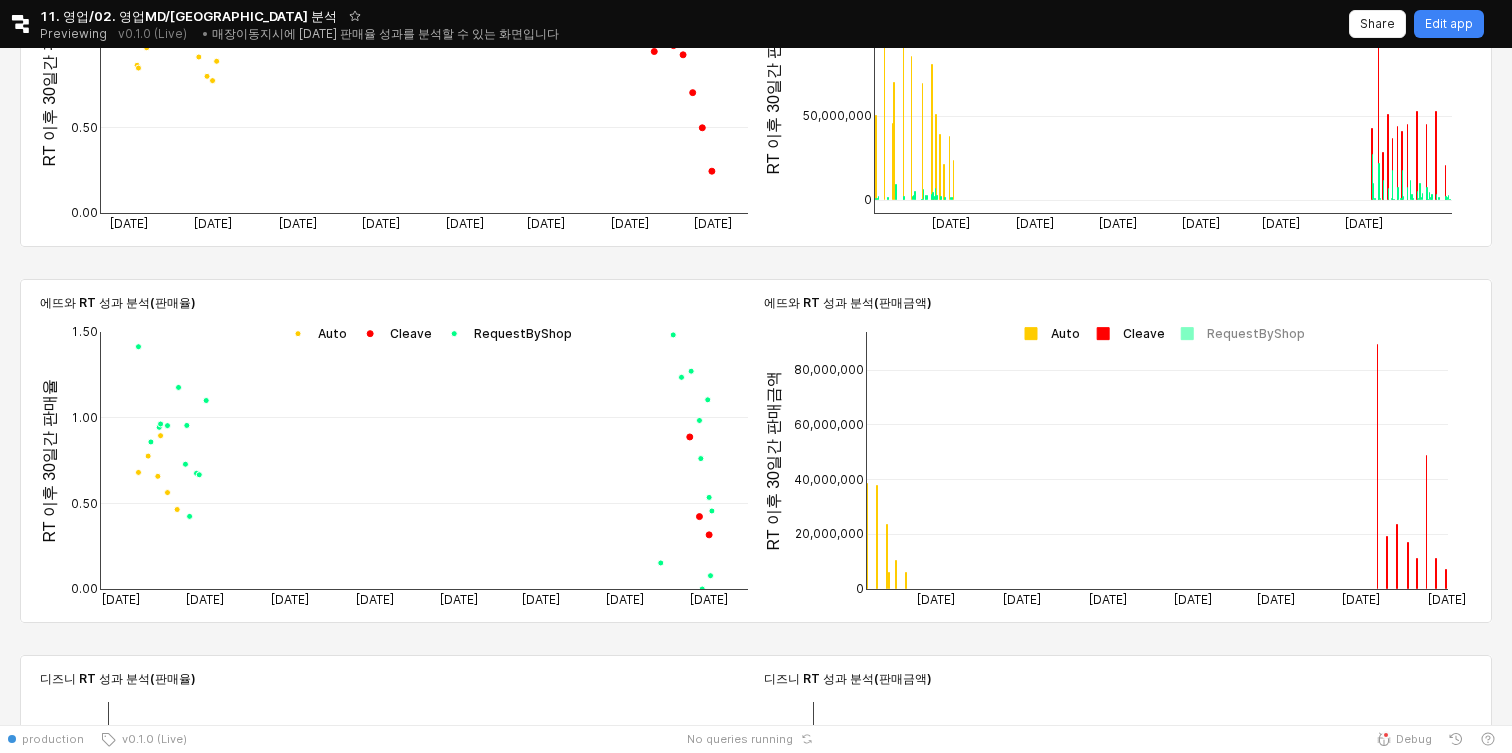 scroll, scrollTop: 1261, scrollLeft: 0, axis: vertical 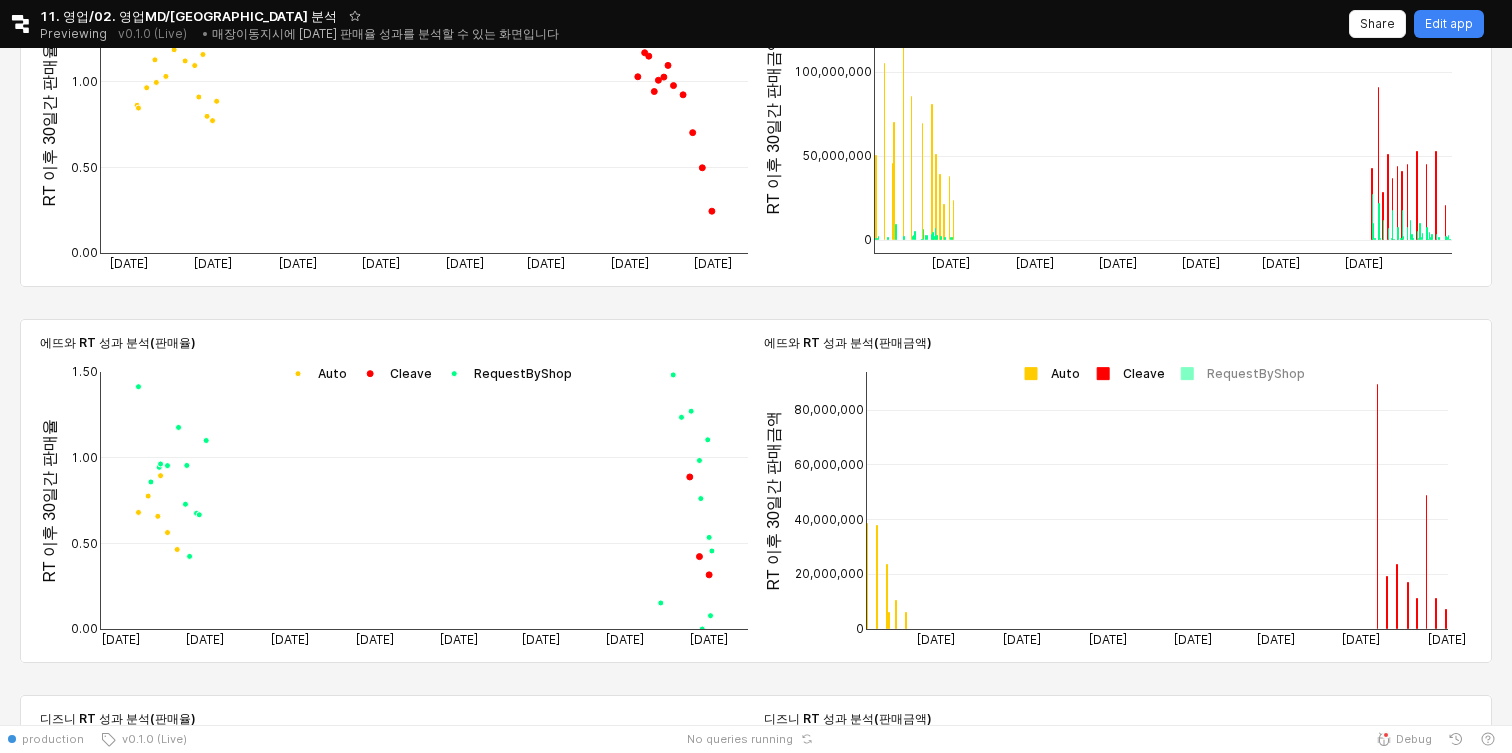 click 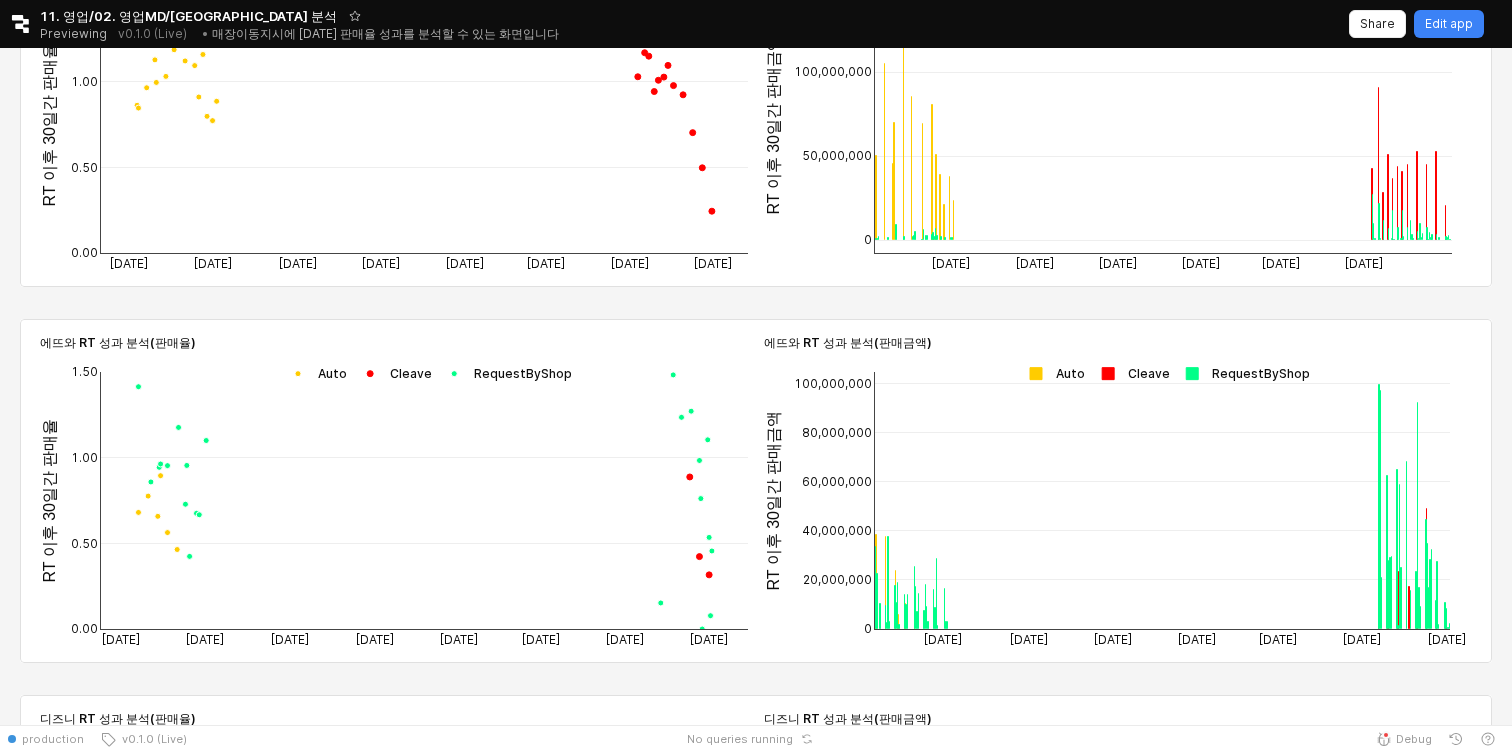 click 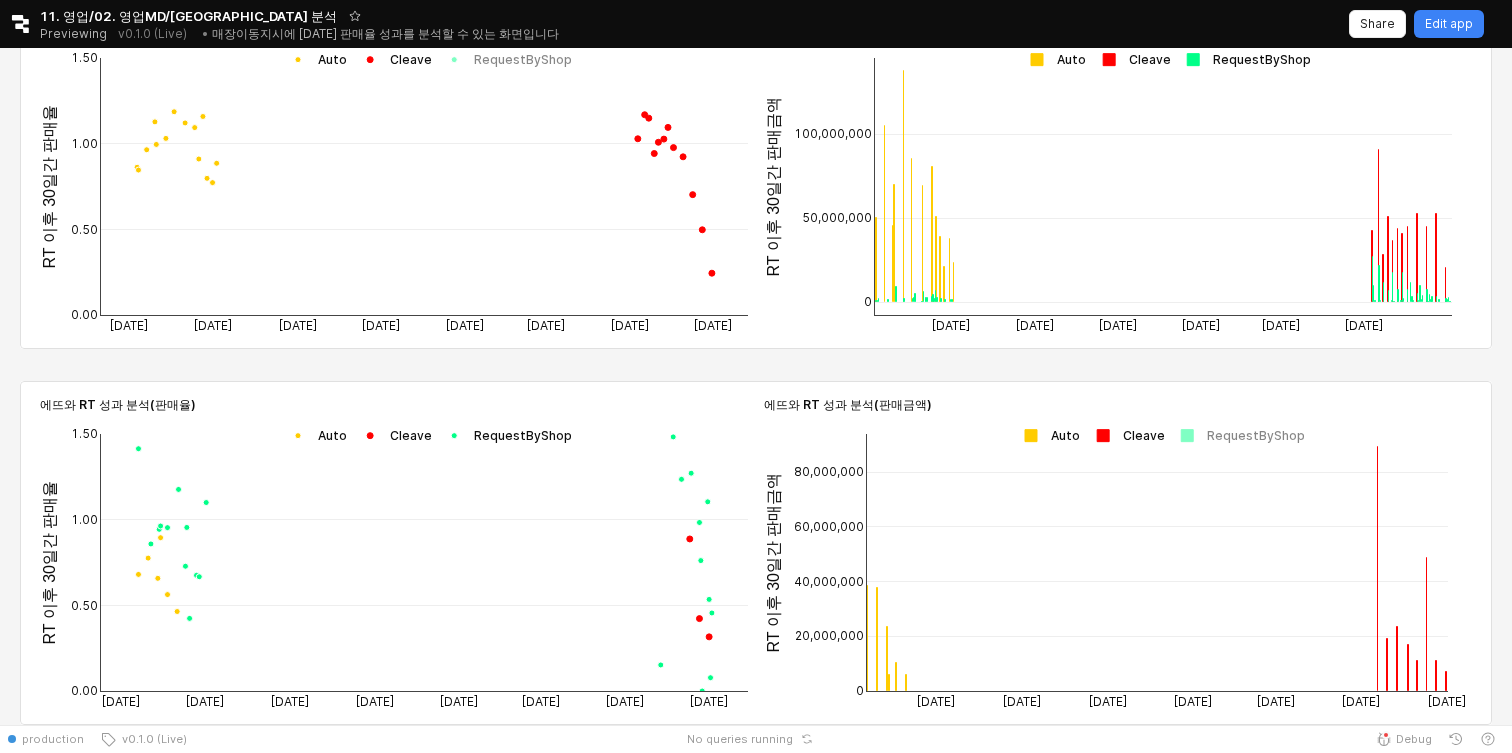 scroll, scrollTop: 1647, scrollLeft: 0, axis: vertical 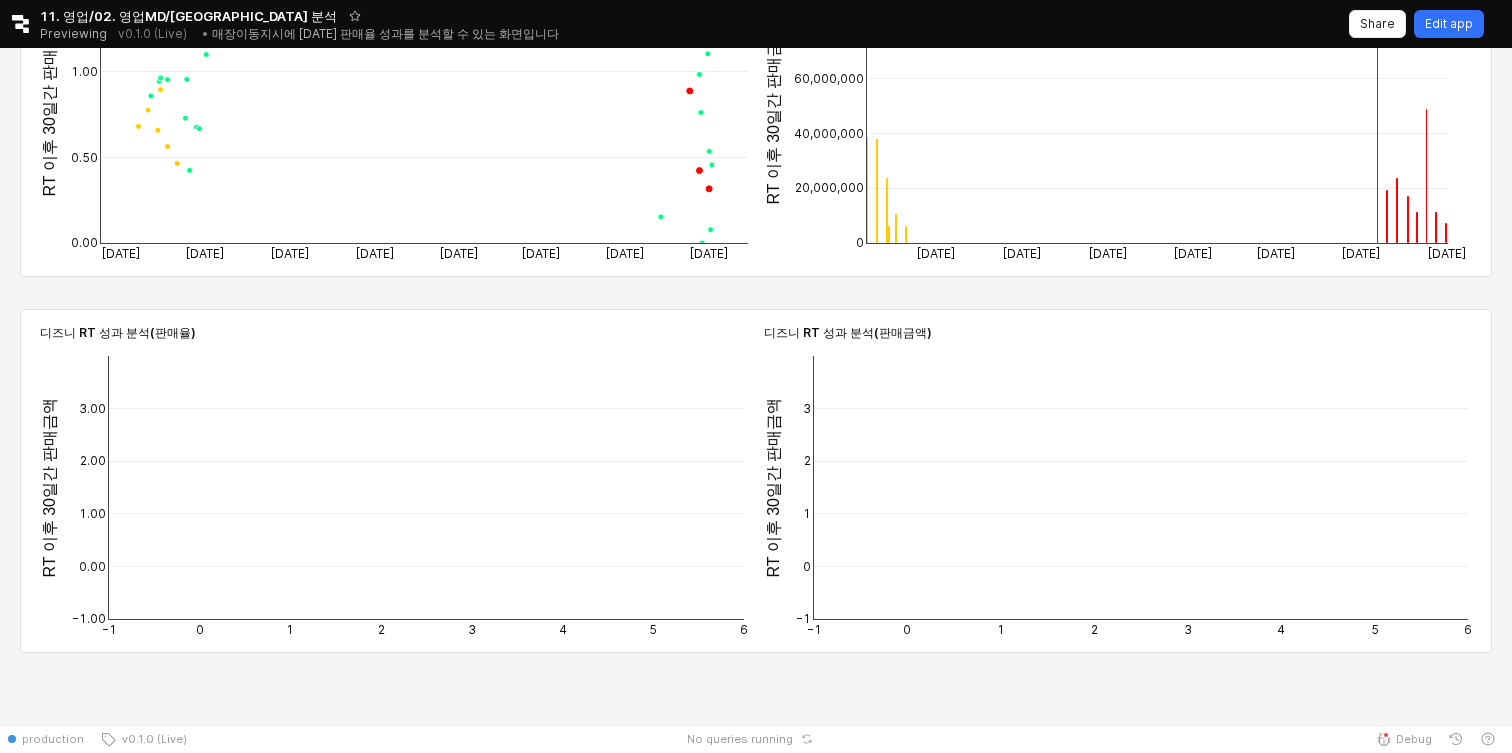 click on "Edit app" at bounding box center [1449, 24] 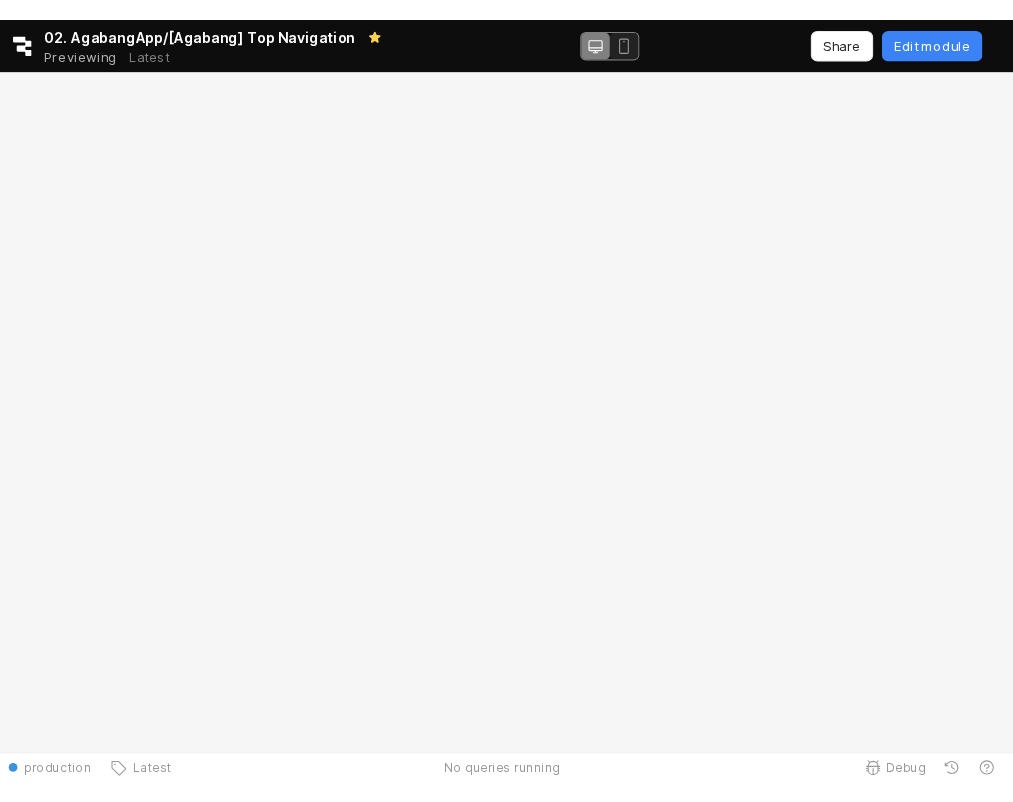 scroll, scrollTop: 0, scrollLeft: 0, axis: both 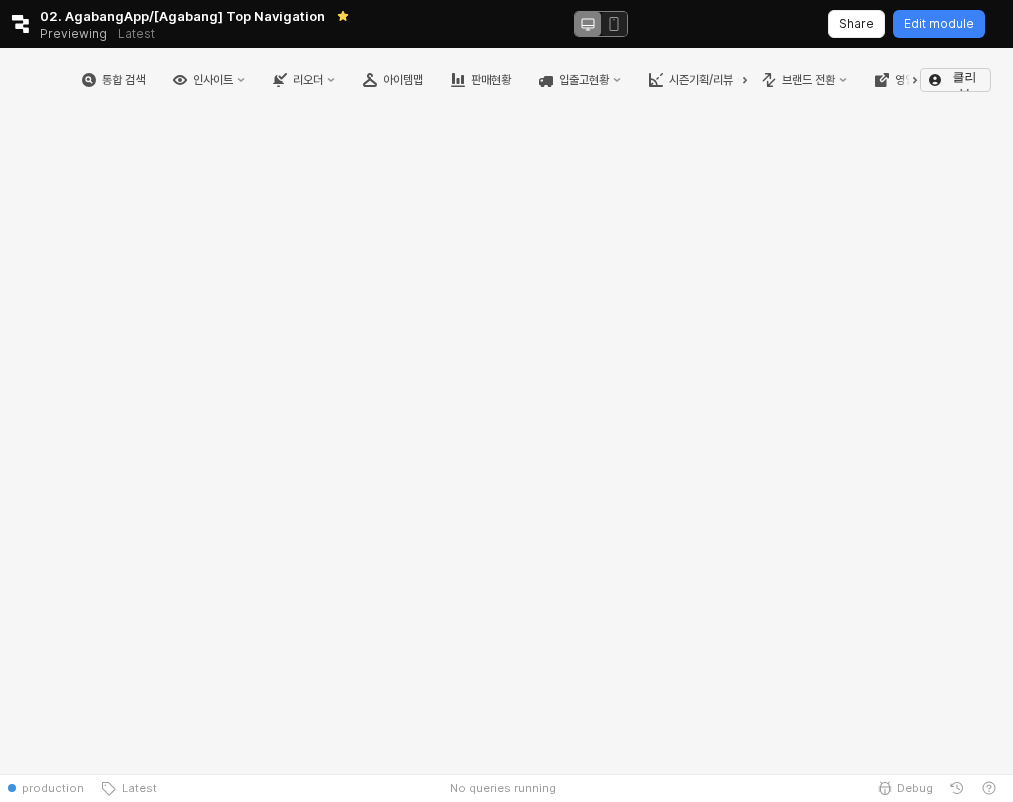 click on "Previewing" at bounding box center [73, 34] 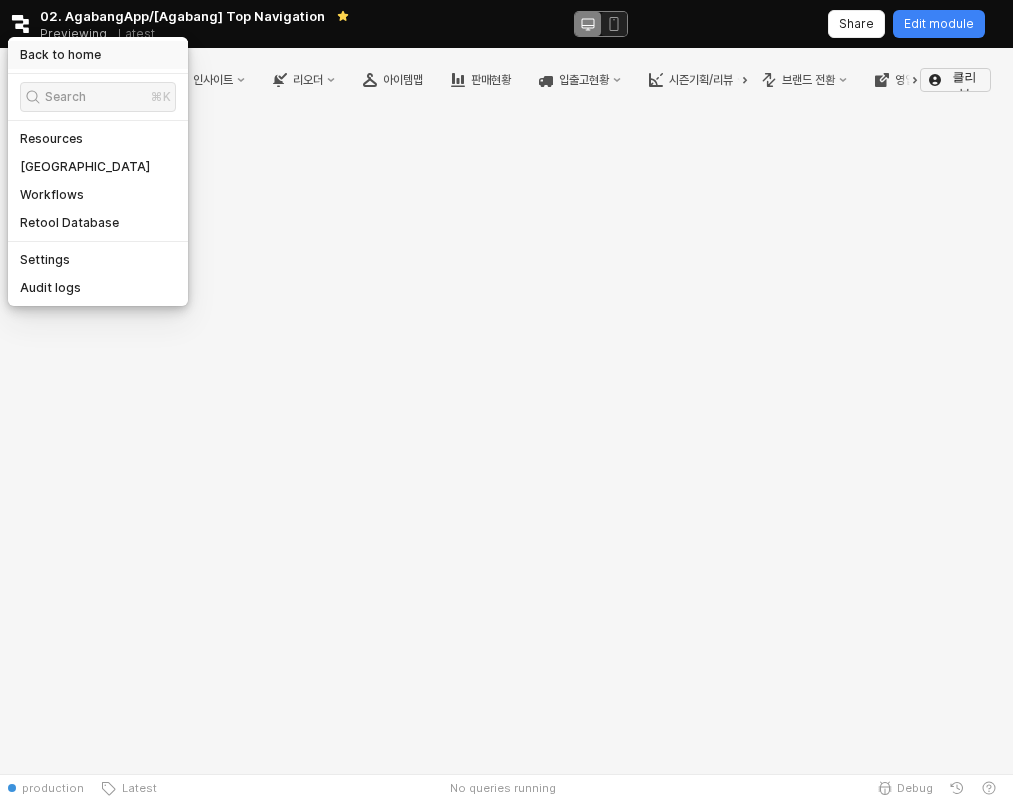 click on "Back to home" at bounding box center [98, 55] 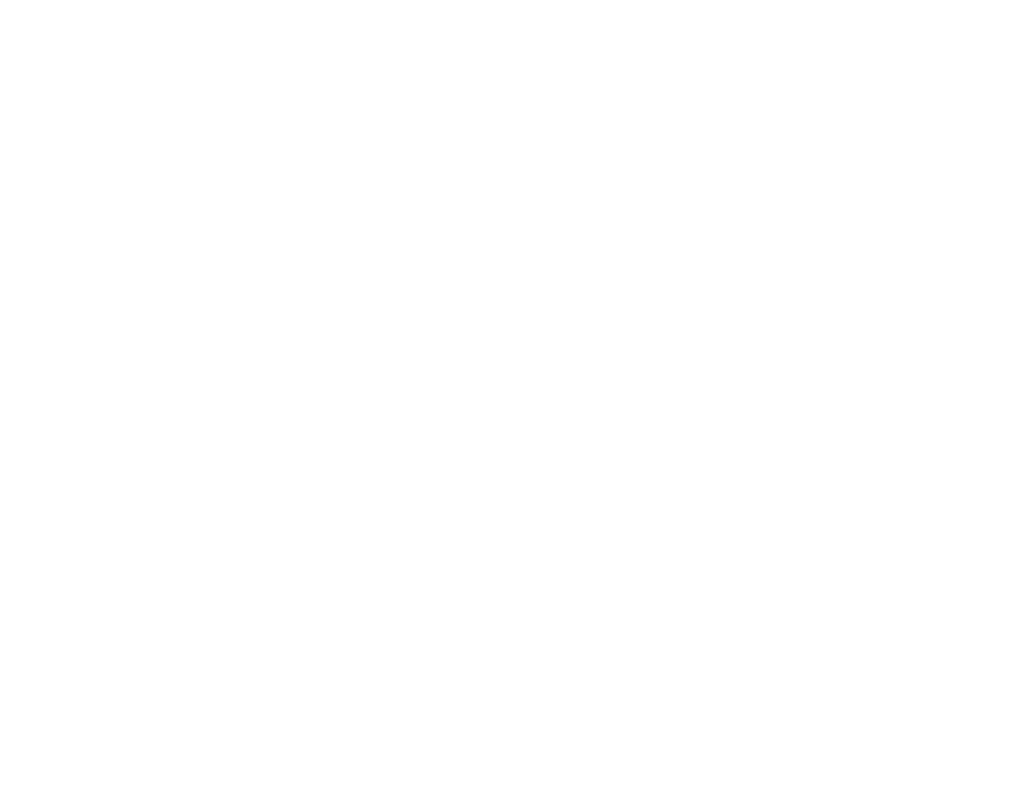 scroll, scrollTop: 0, scrollLeft: 0, axis: both 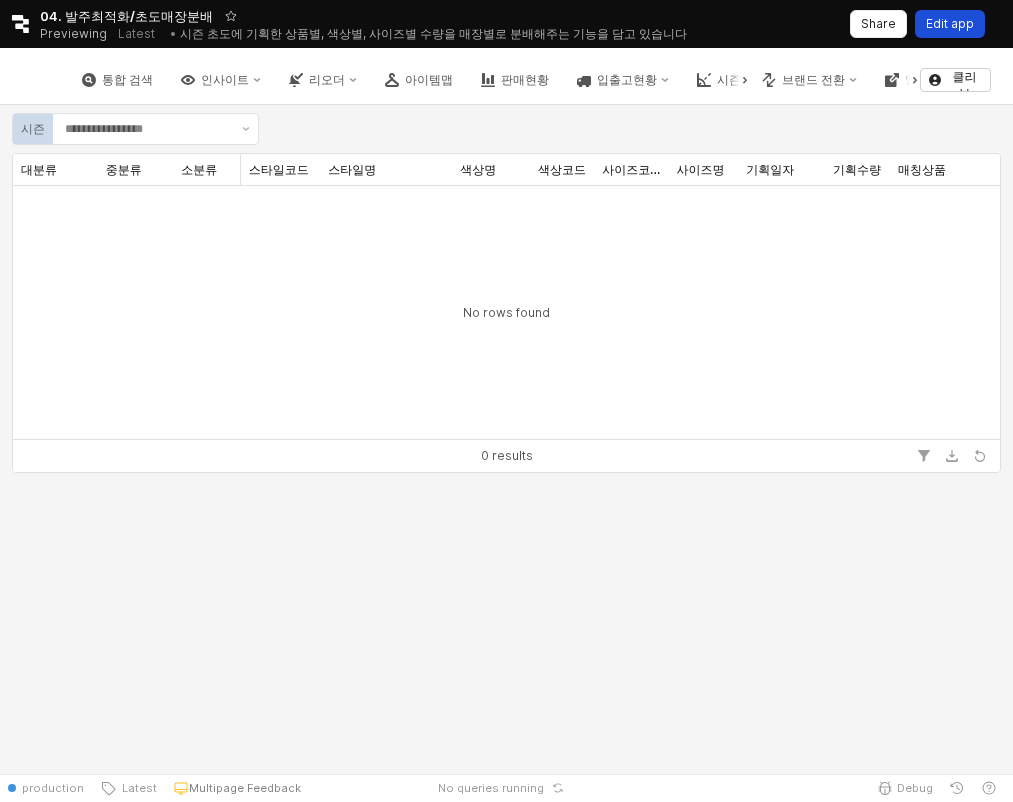 click on "Edit app" at bounding box center (950, 24) 